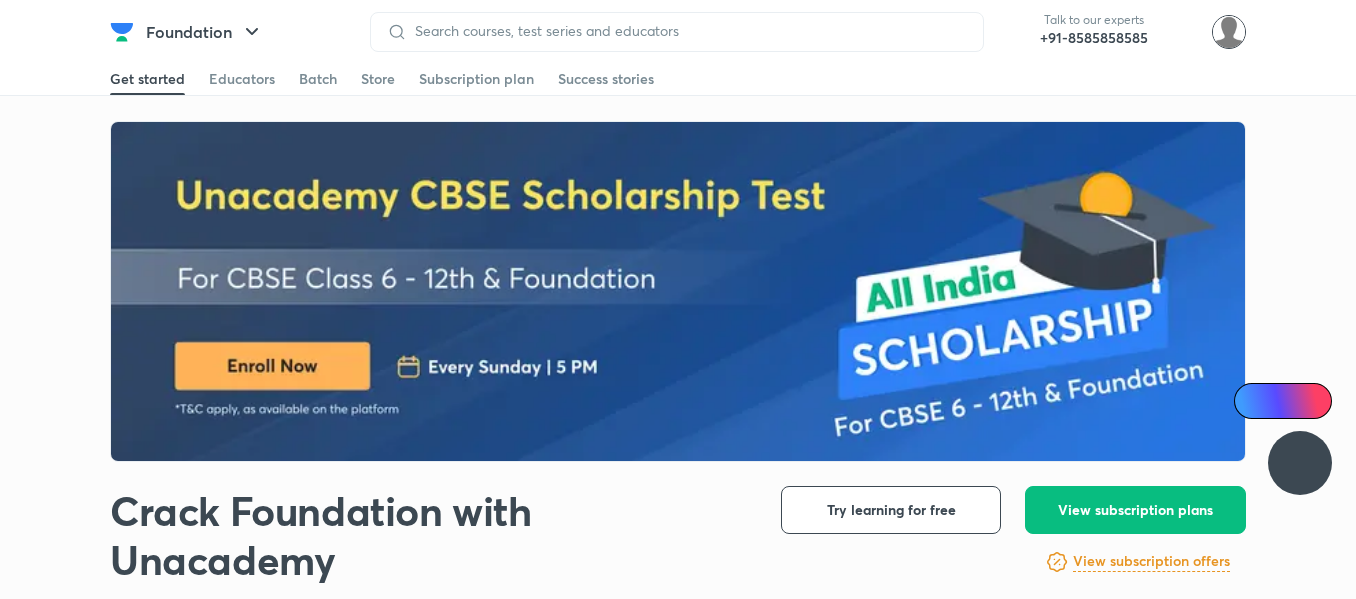 click at bounding box center [1229, 32] 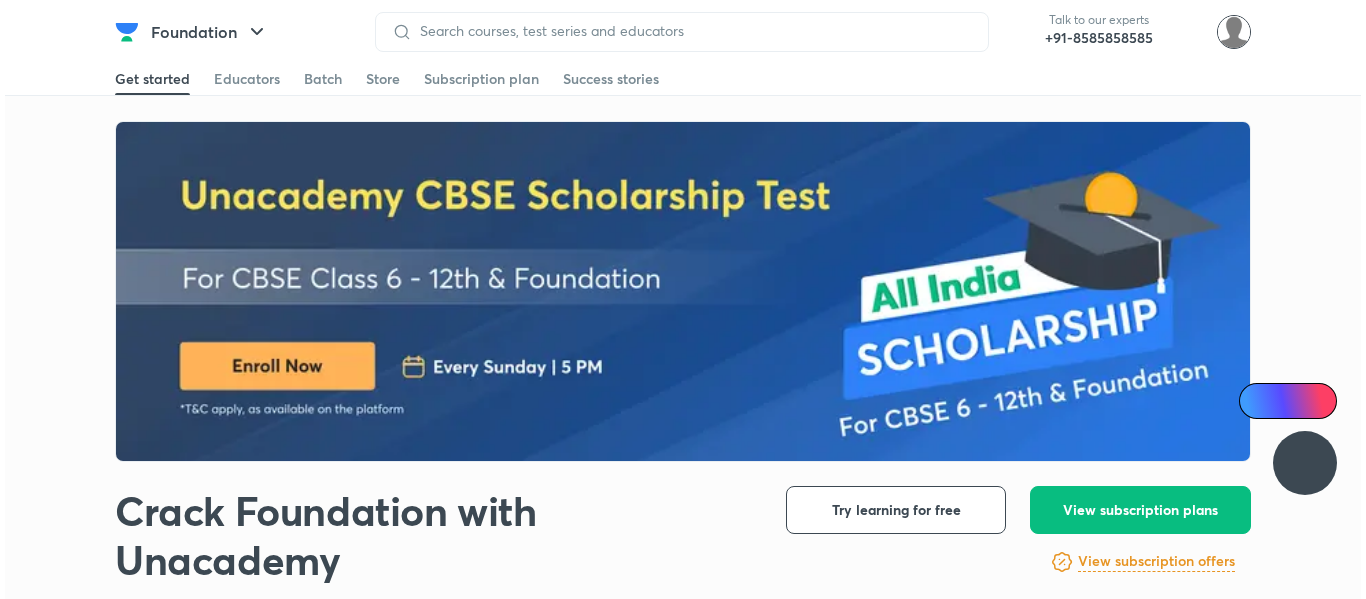 scroll, scrollTop: 0, scrollLeft: 0, axis: both 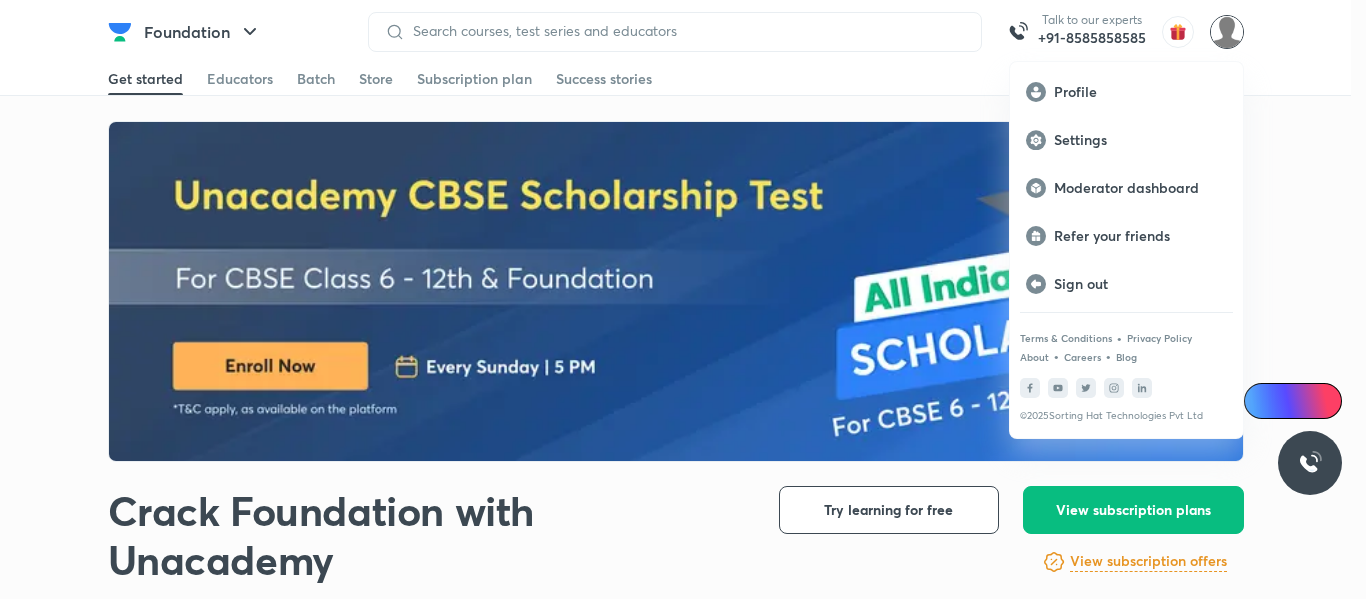 click on "Moderator dashboard" at bounding box center [1126, 188] 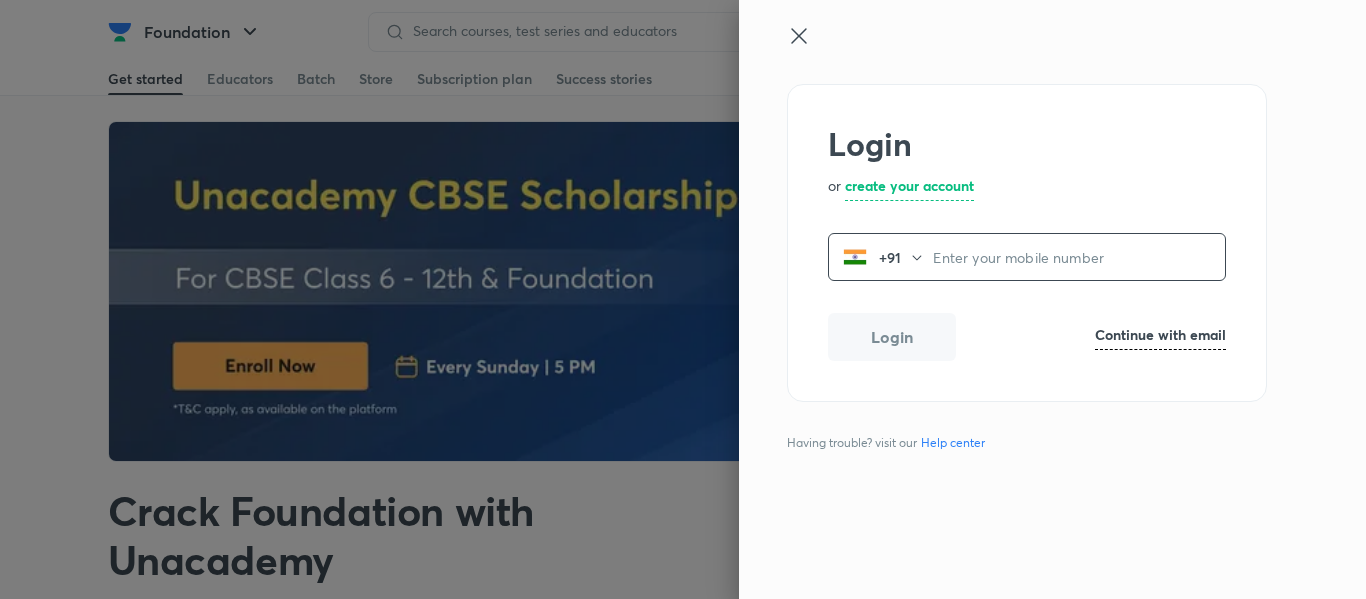 click 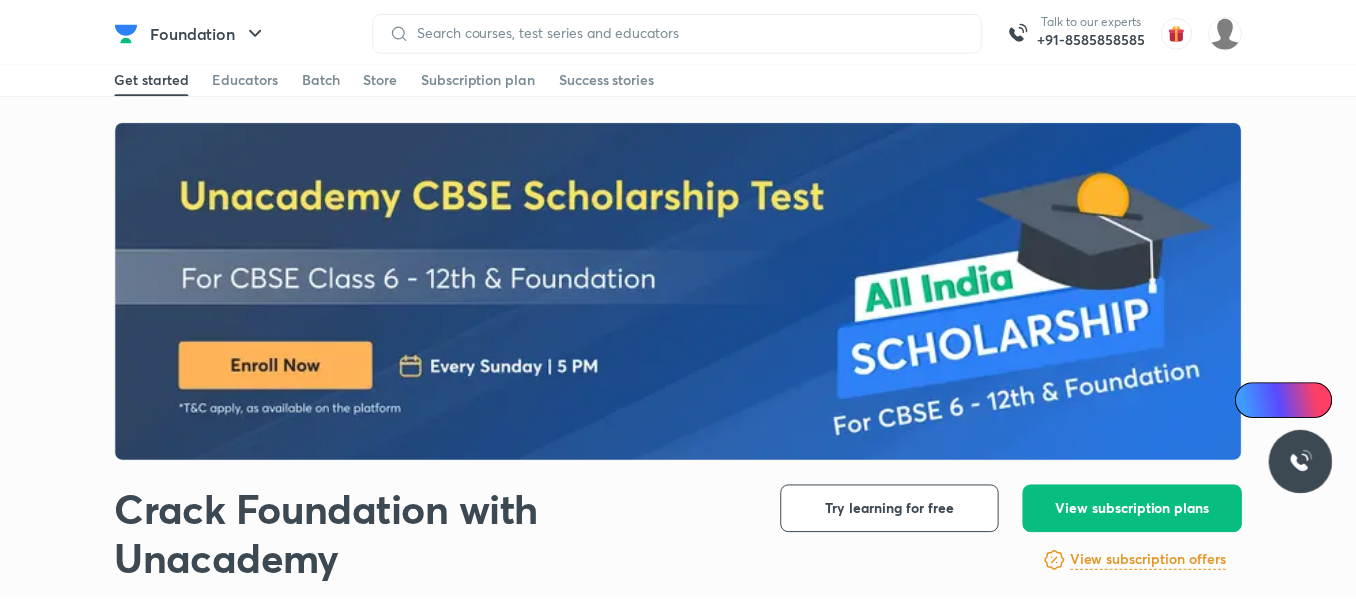 scroll, scrollTop: 0, scrollLeft: 0, axis: both 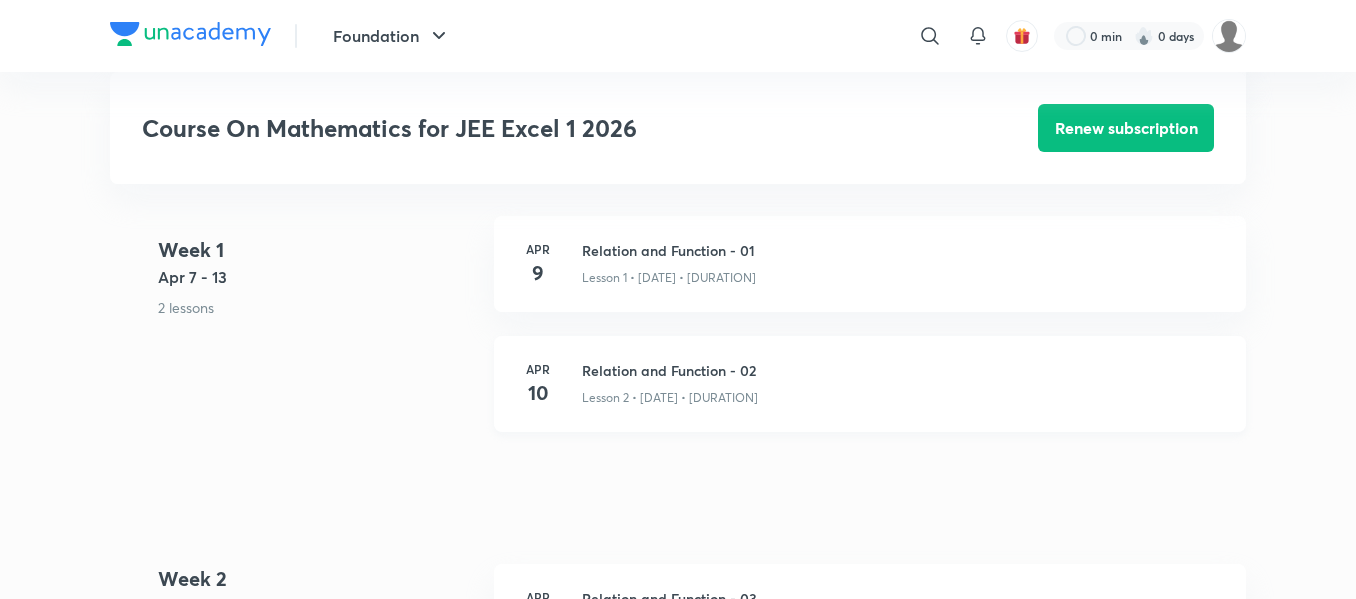 click on "Relation and Function - 02" at bounding box center (902, 370) 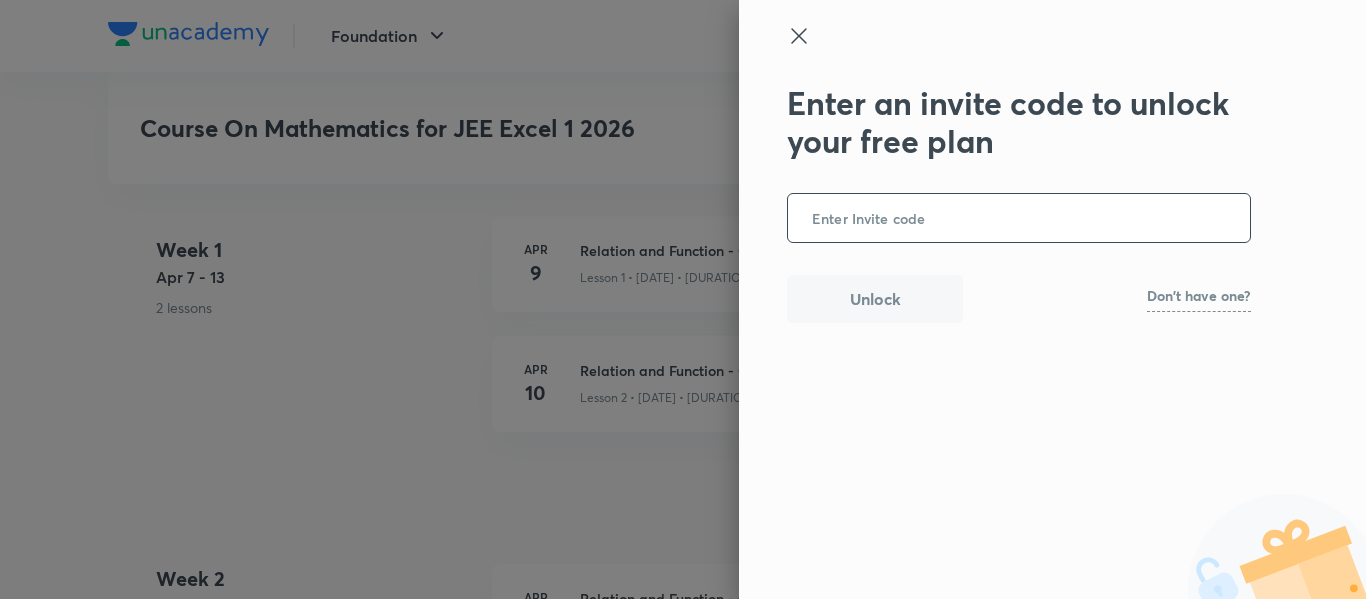click on "Enter an invite code to unlock your free plan ​ Unlock Don't have one?" at bounding box center [1052, 299] 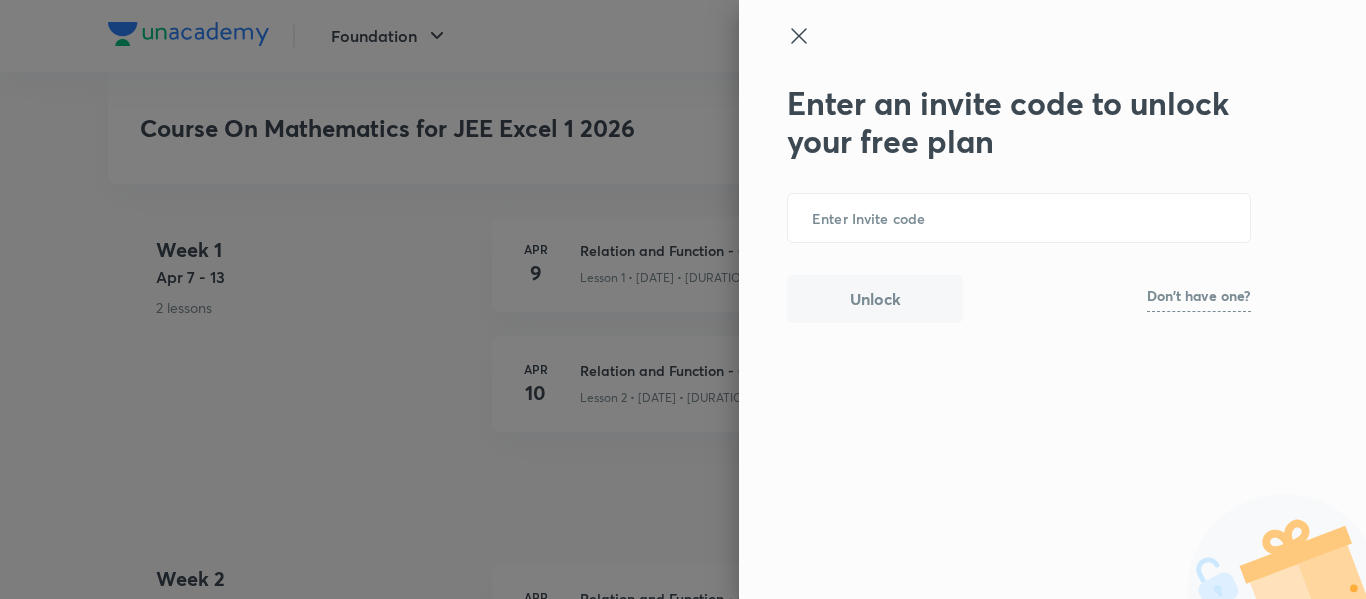 click 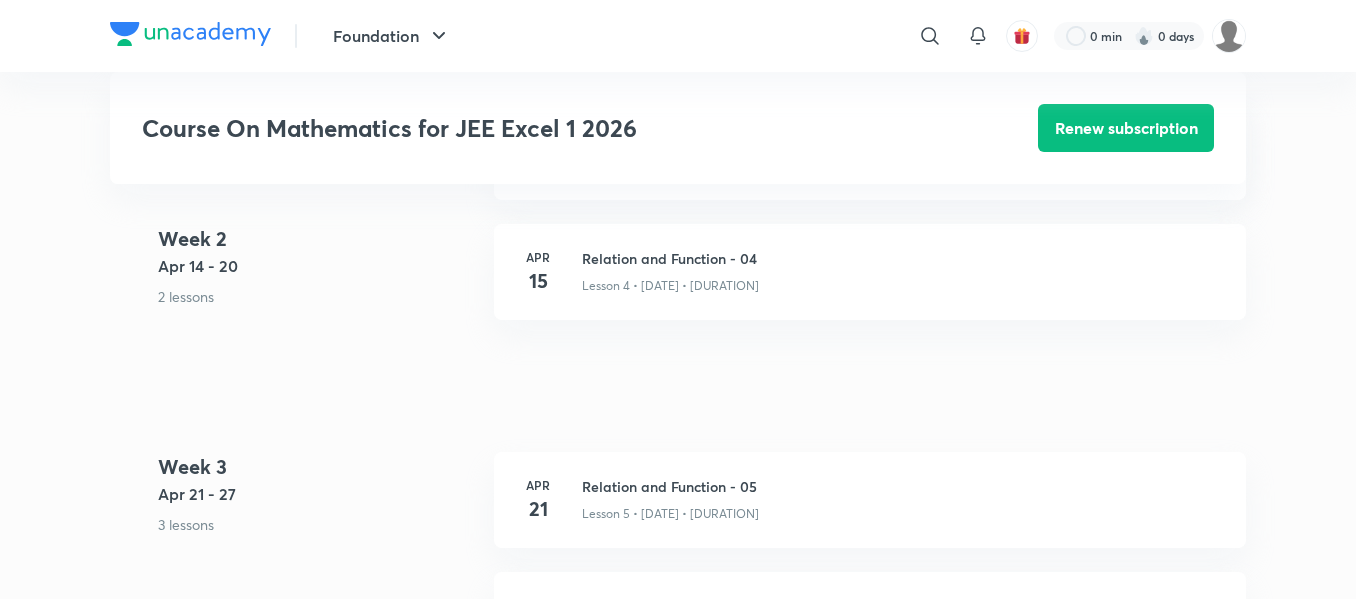 scroll, scrollTop: 1200, scrollLeft: 0, axis: vertical 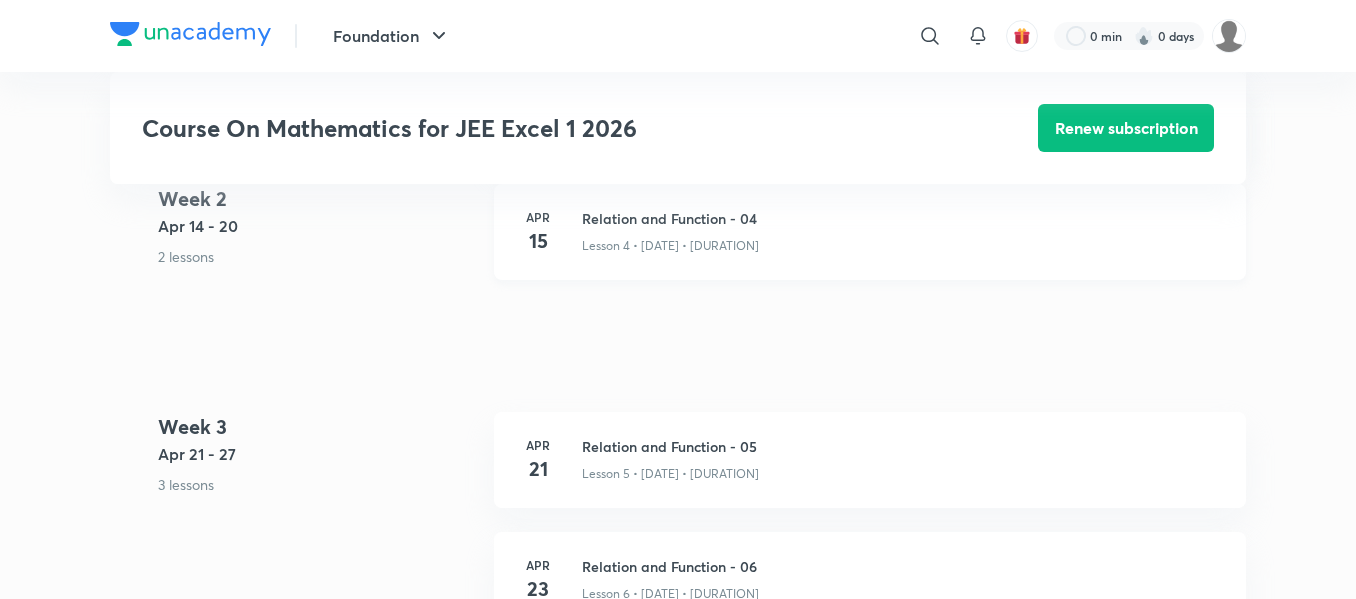 click on "Relation and Function - 04" at bounding box center (902, 218) 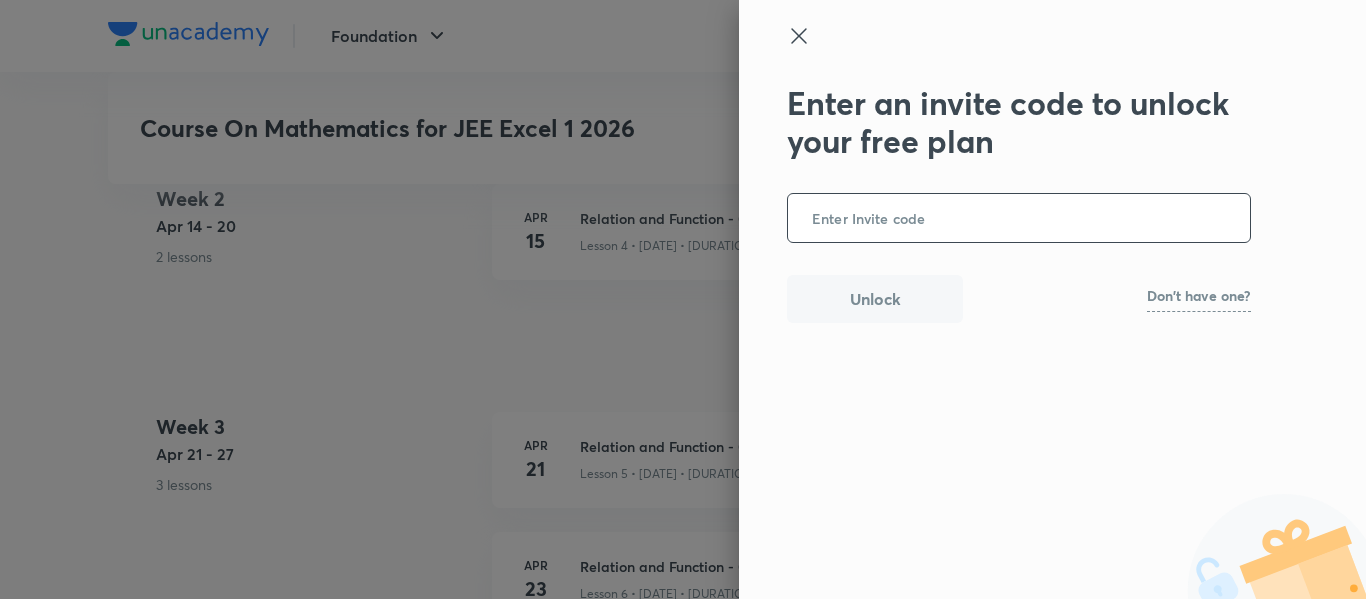 click 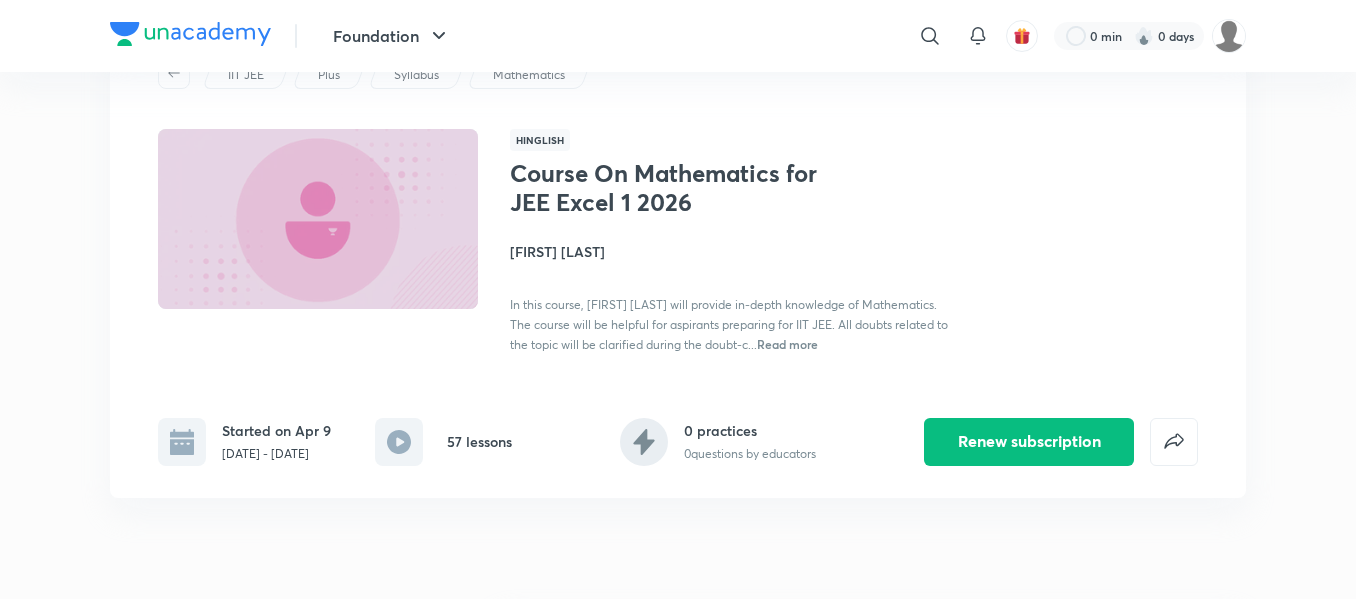 scroll, scrollTop: 200, scrollLeft: 0, axis: vertical 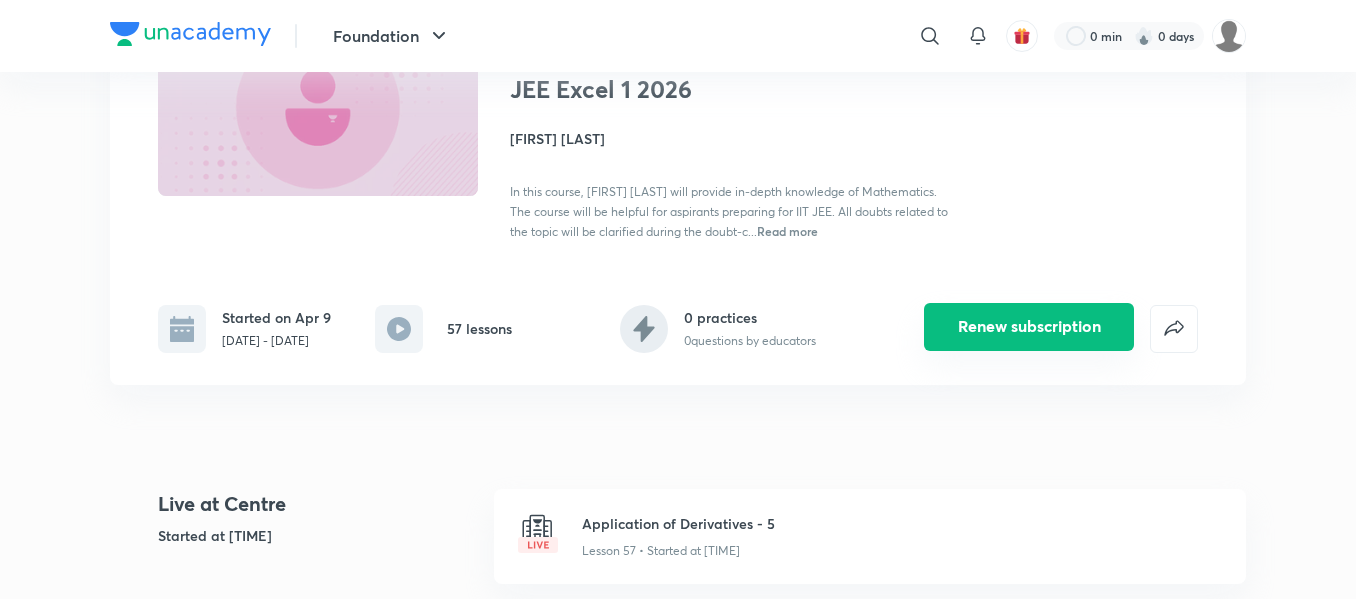 click on "Renew subscription" at bounding box center (1029, 327) 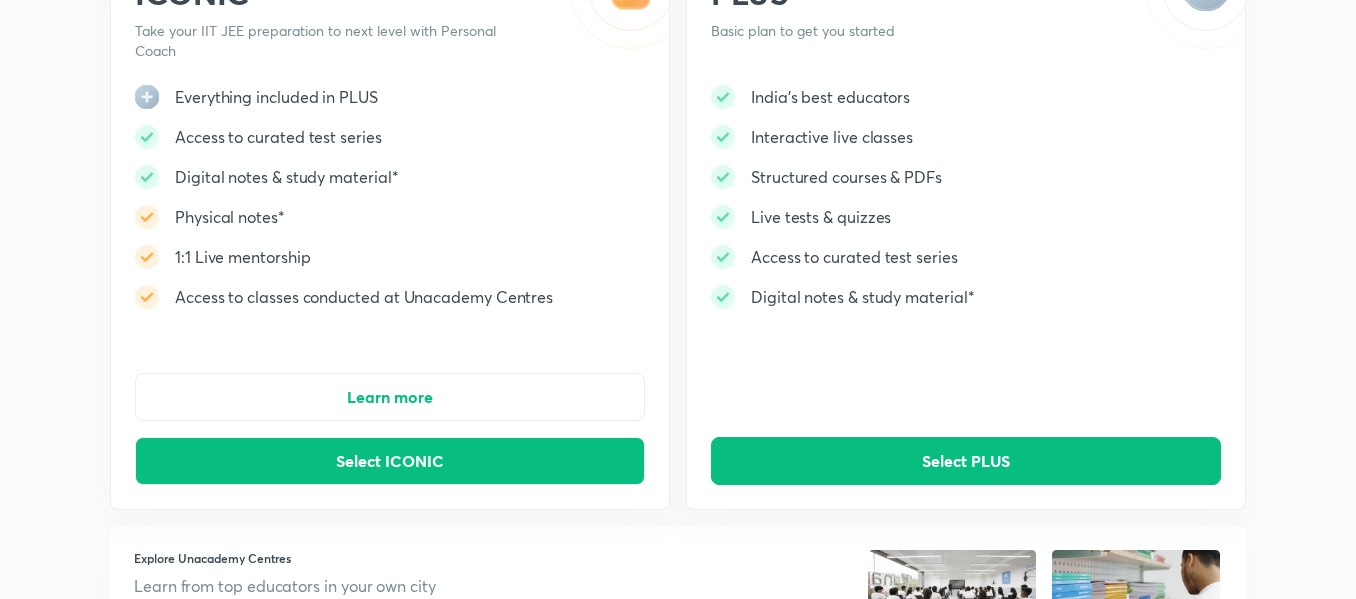 scroll, scrollTop: 0, scrollLeft: 0, axis: both 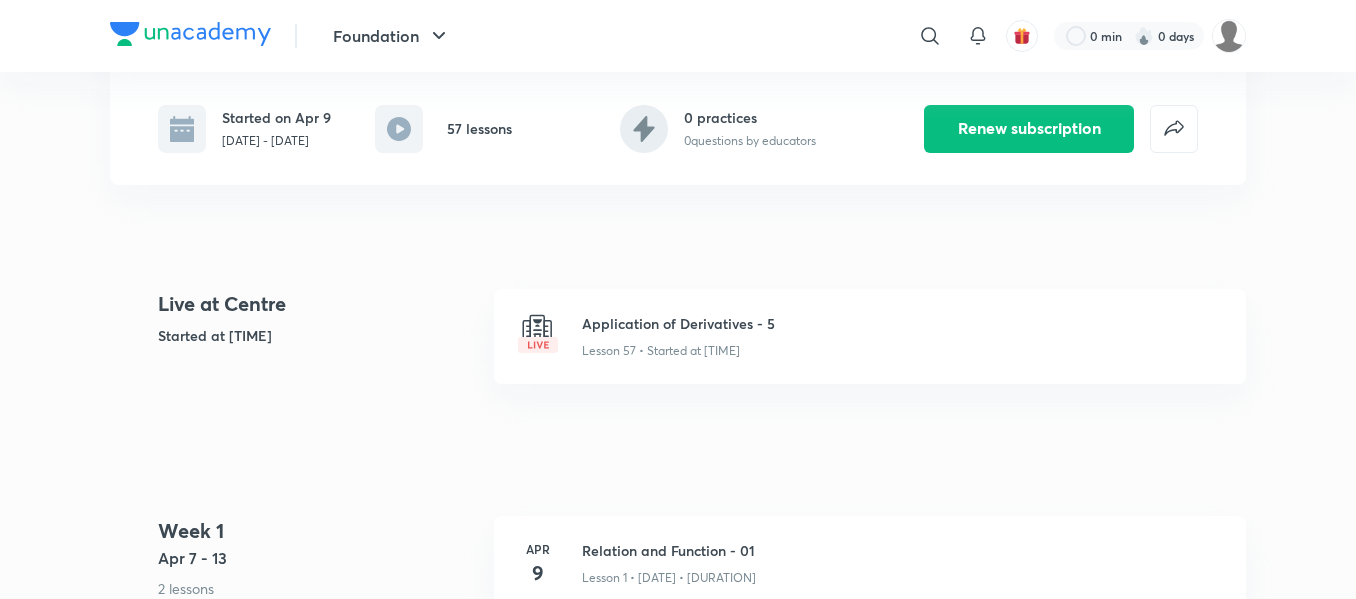 click 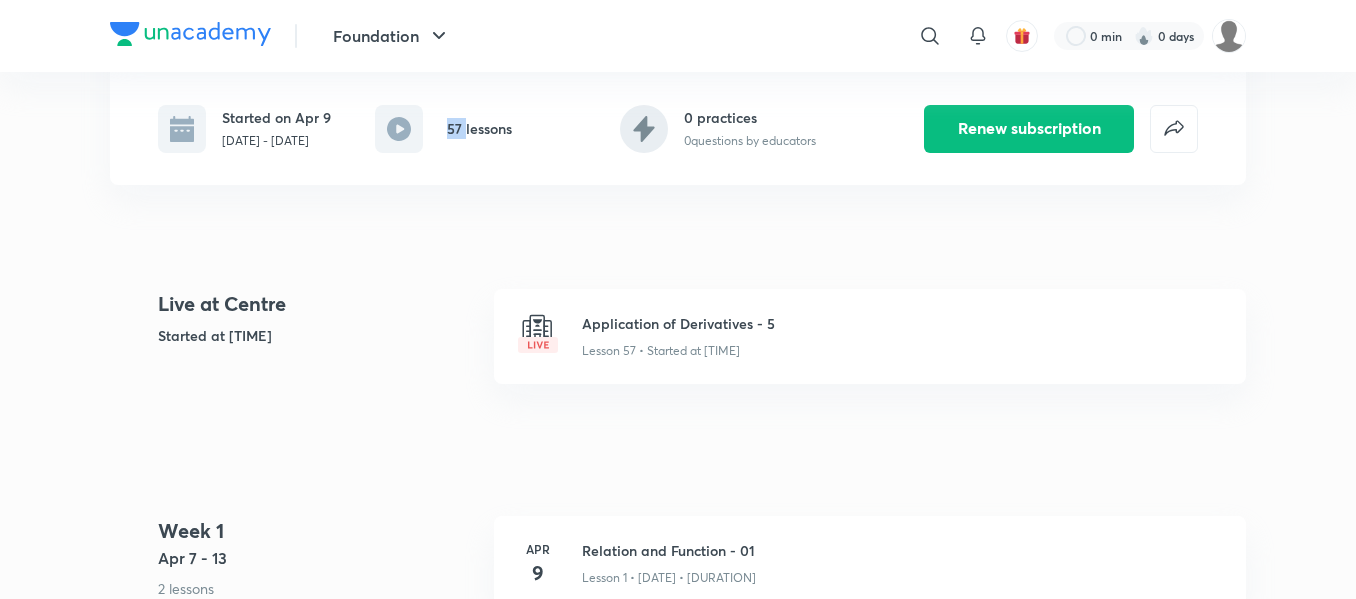 click 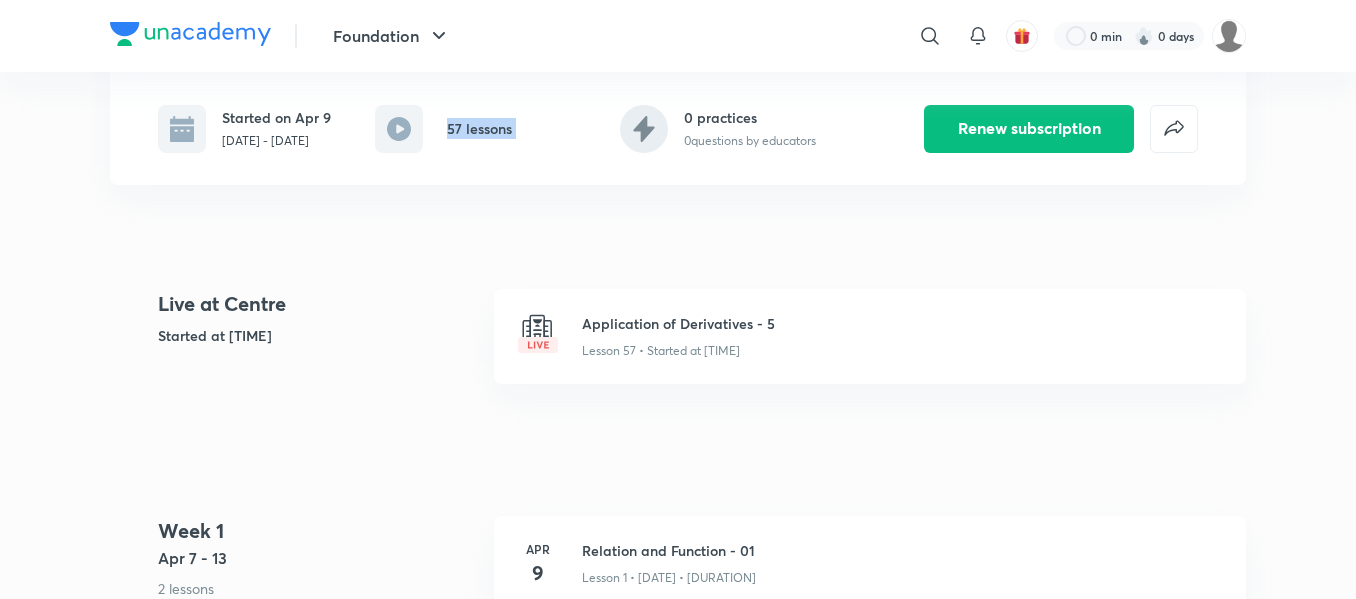 click 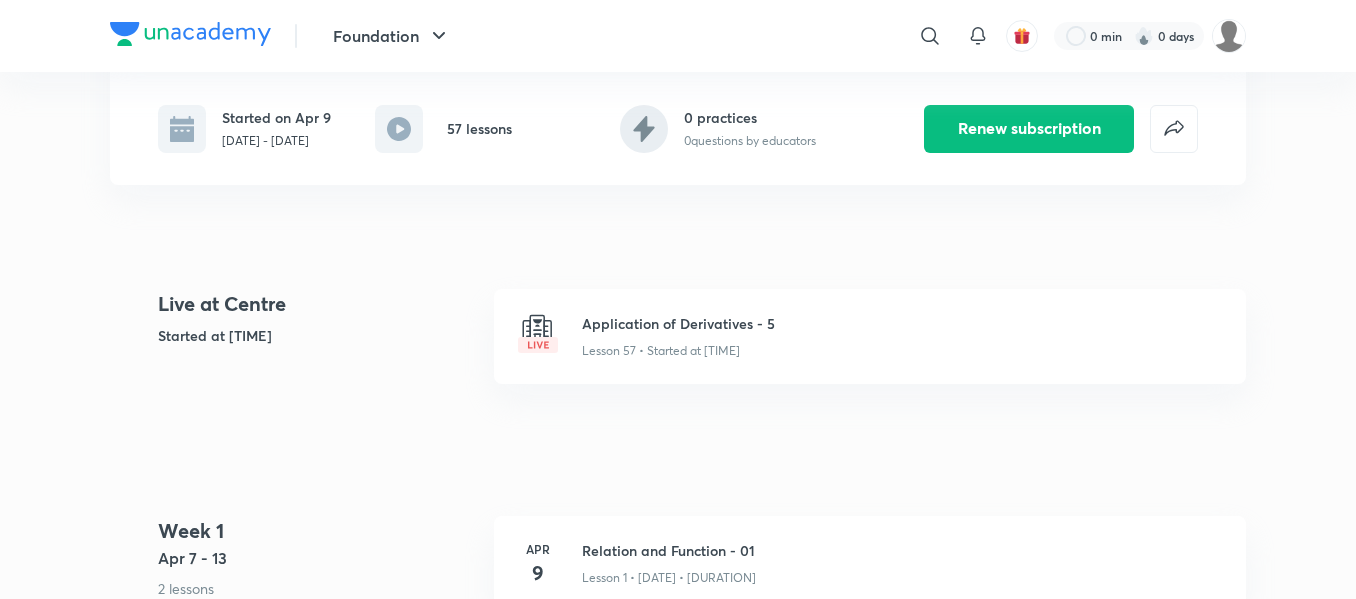 click 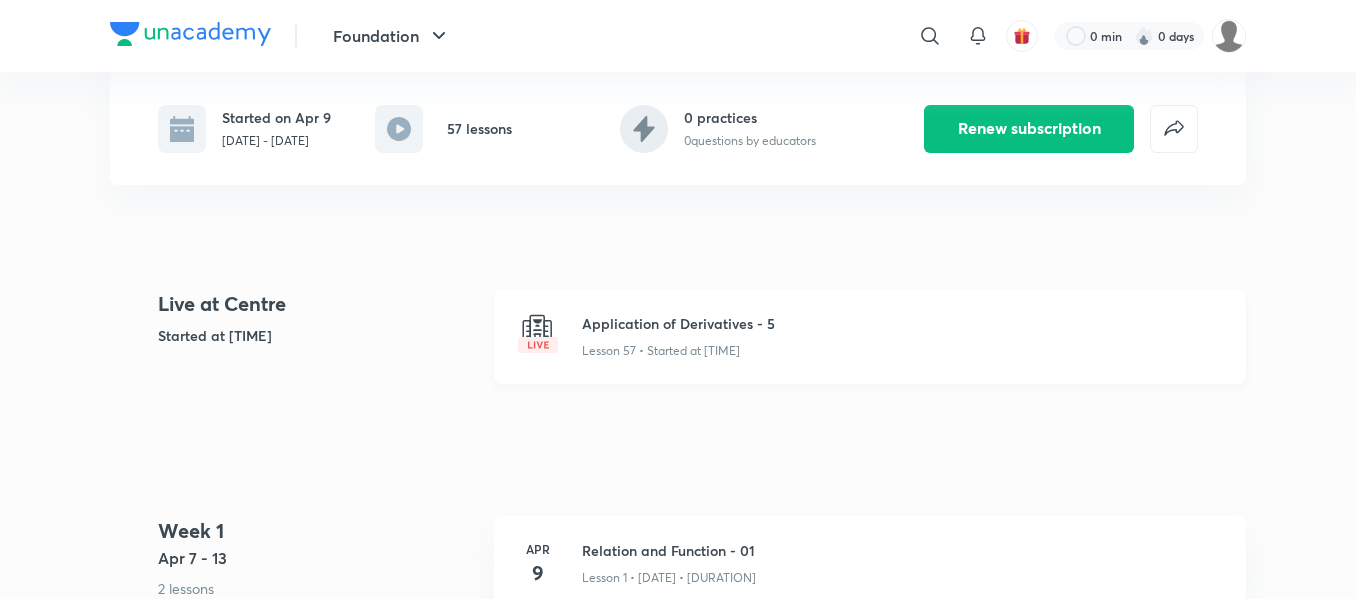 click on "Application of Derivatives - 5" at bounding box center [902, 323] 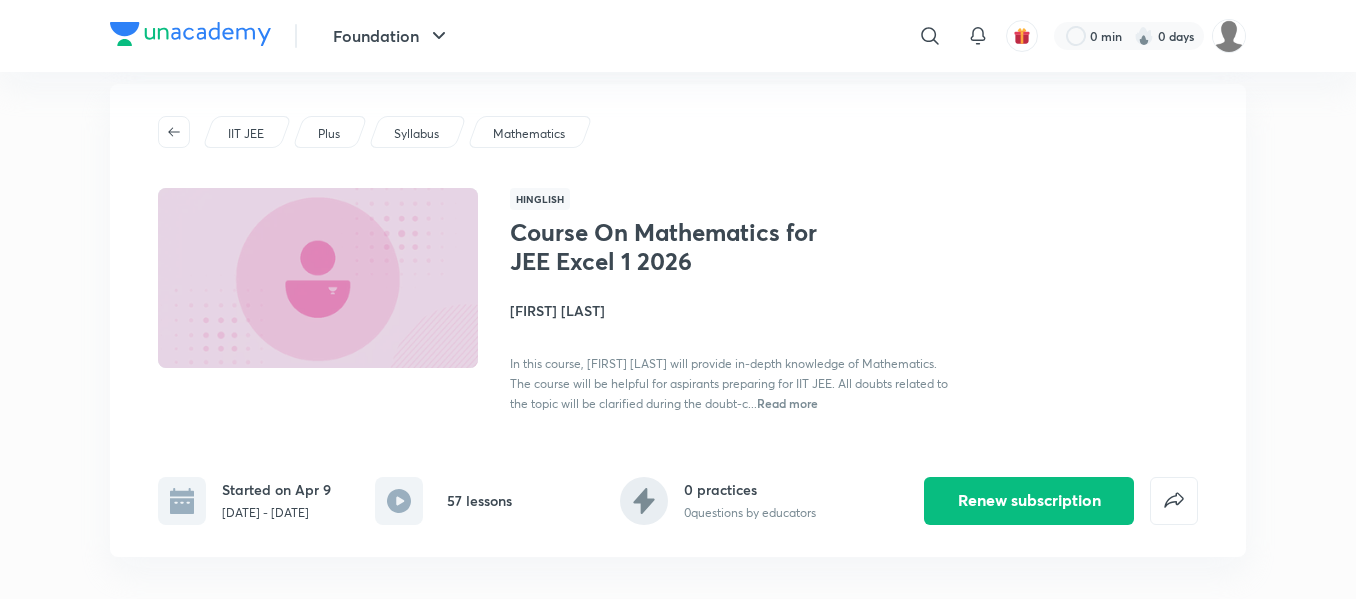 scroll, scrollTop: 0, scrollLeft: 0, axis: both 